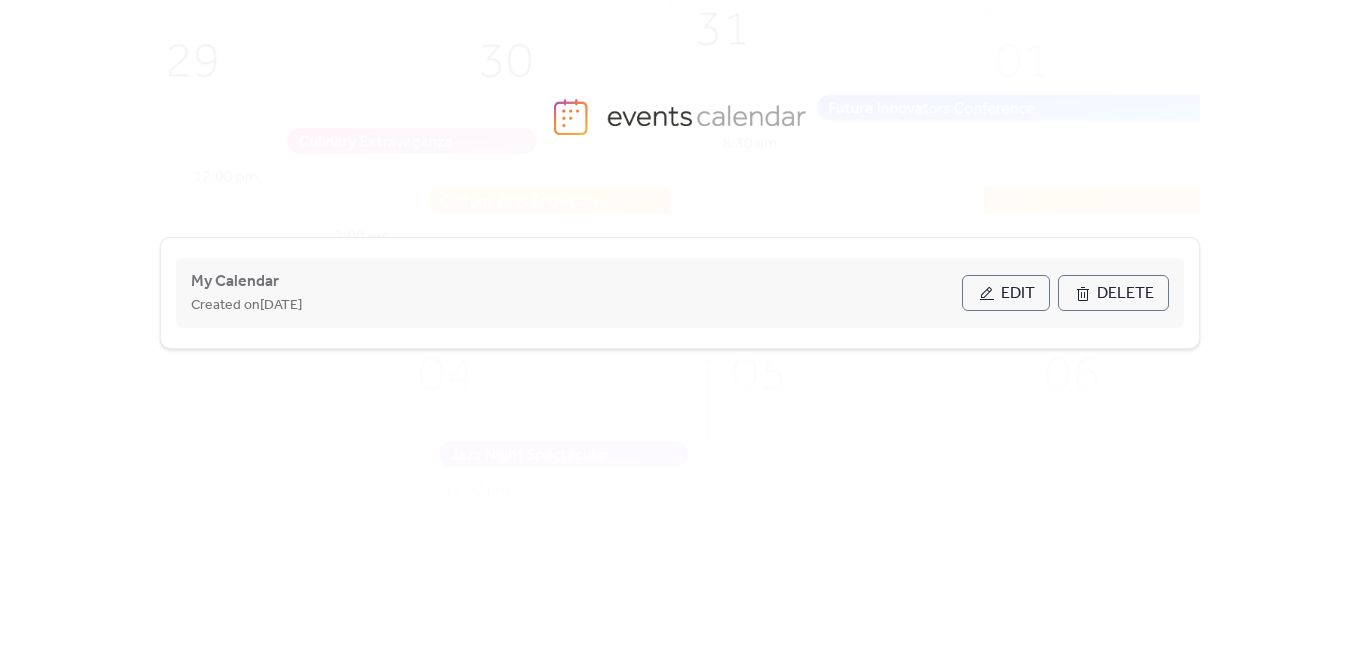 scroll, scrollTop: 0, scrollLeft: 0, axis: both 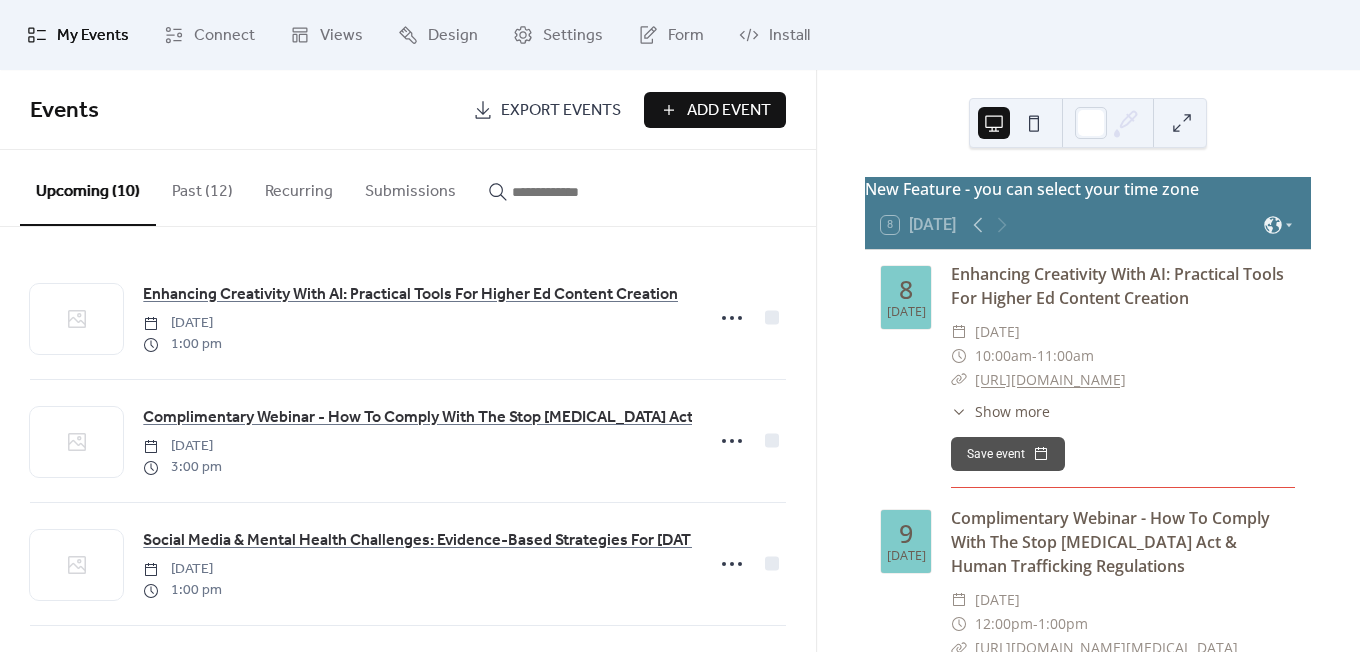 click on "Add Event" at bounding box center (729, 111) 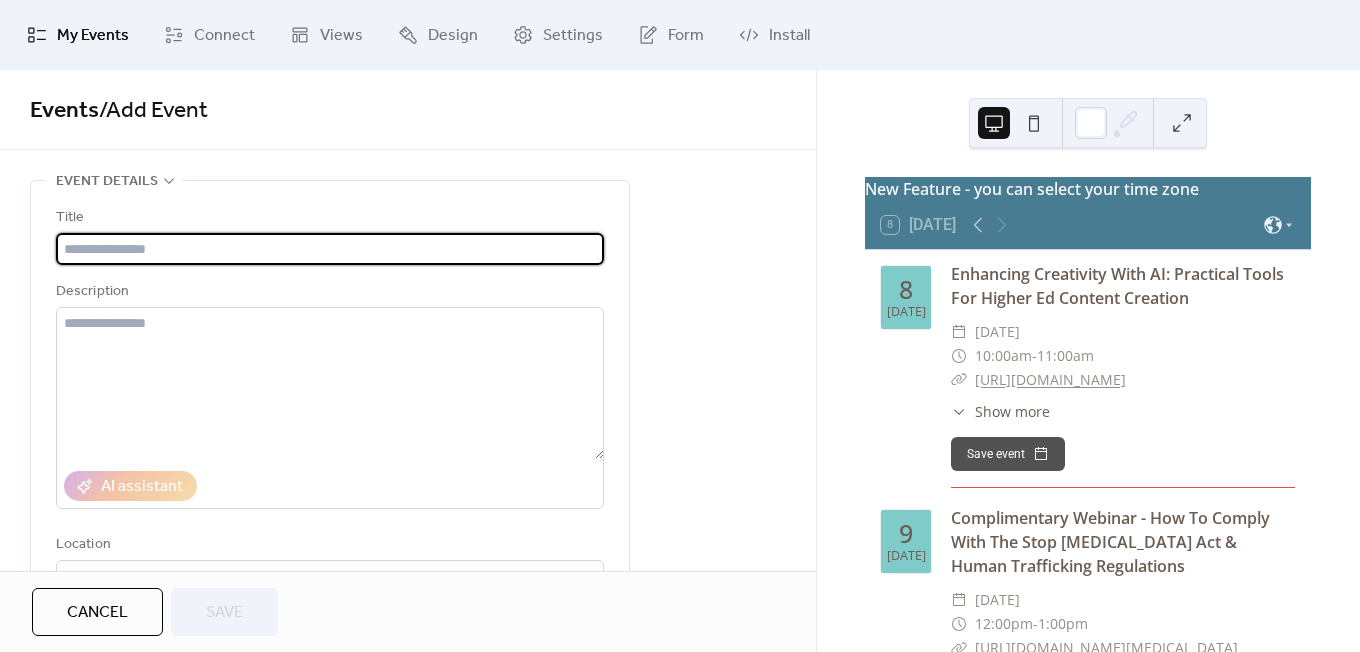 click at bounding box center (330, 249) 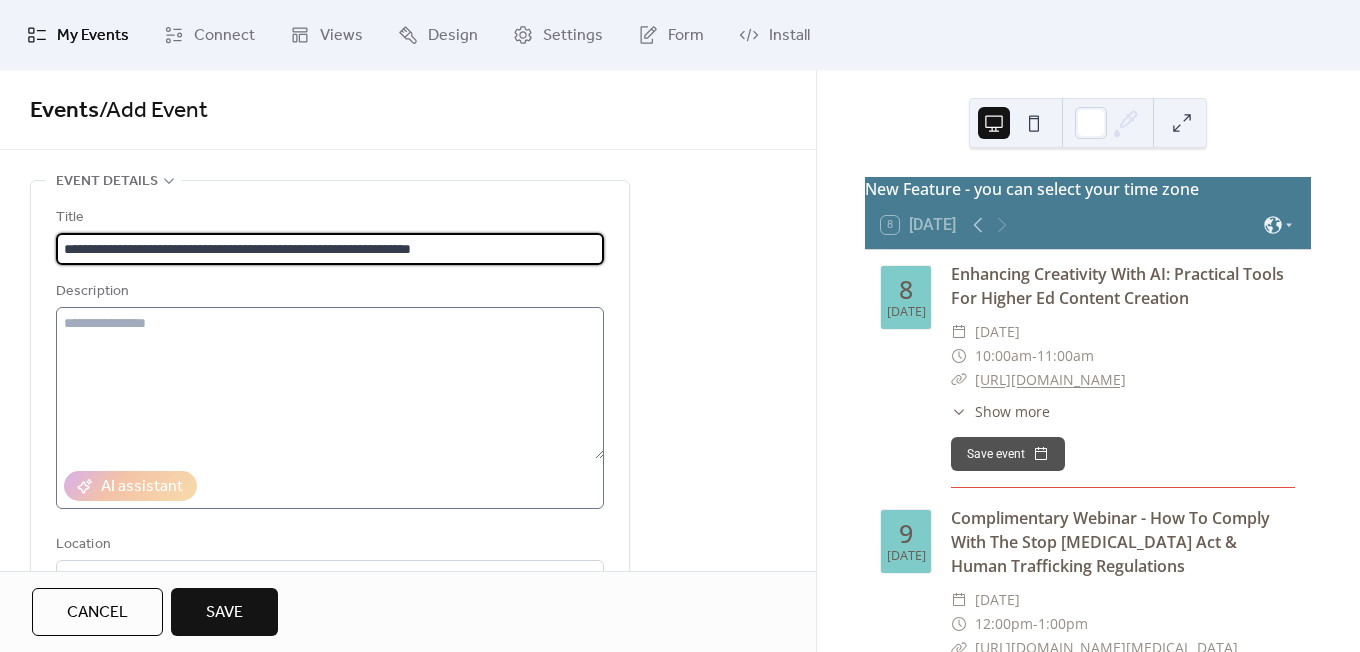 type on "**********" 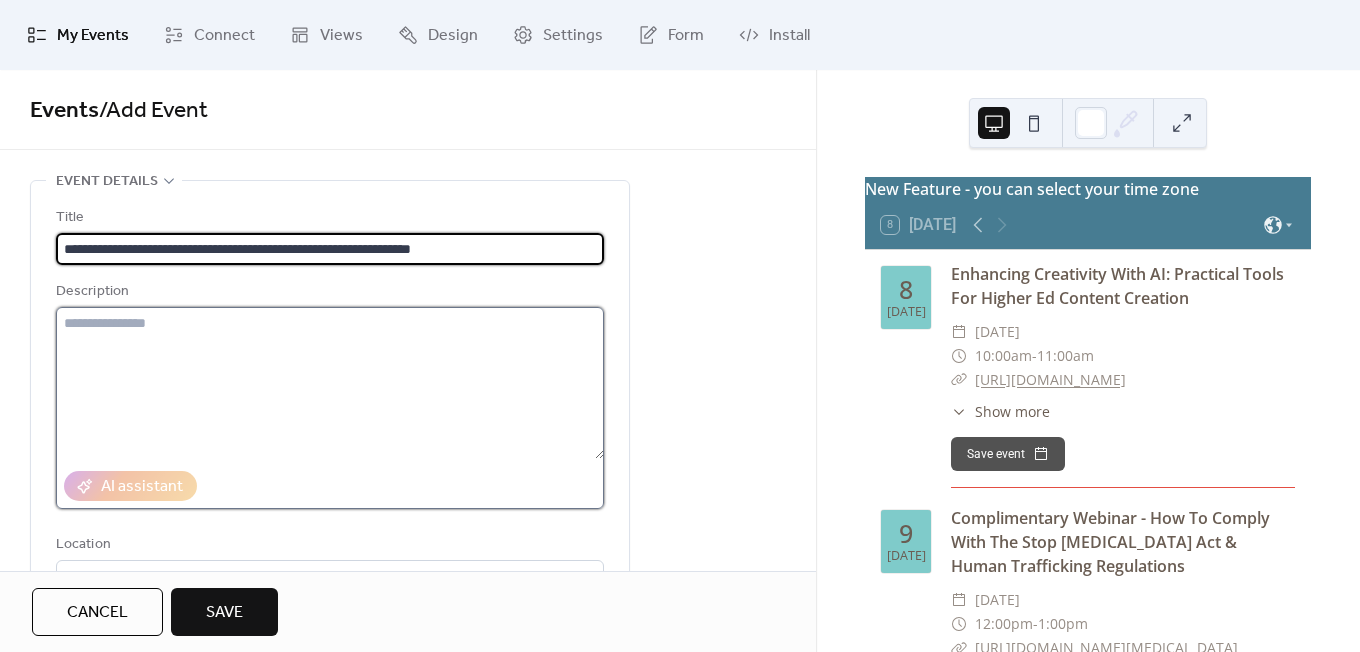 click at bounding box center (330, 383) 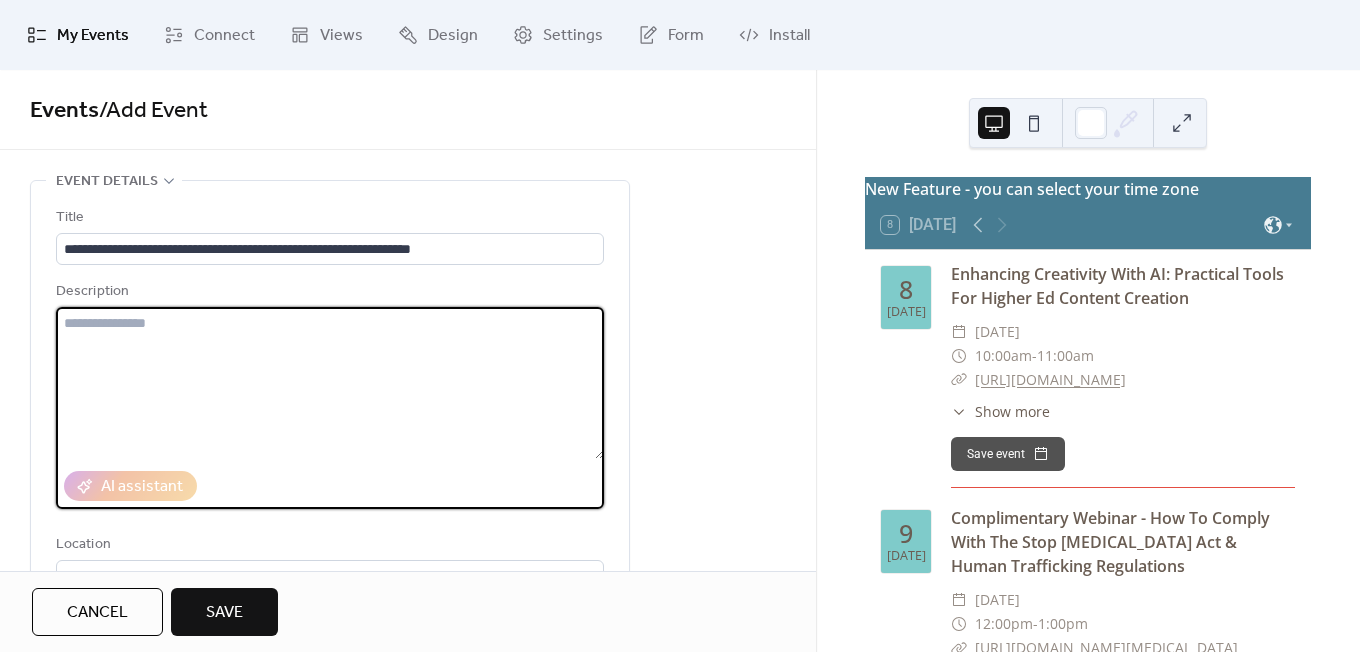 paste on "**********" 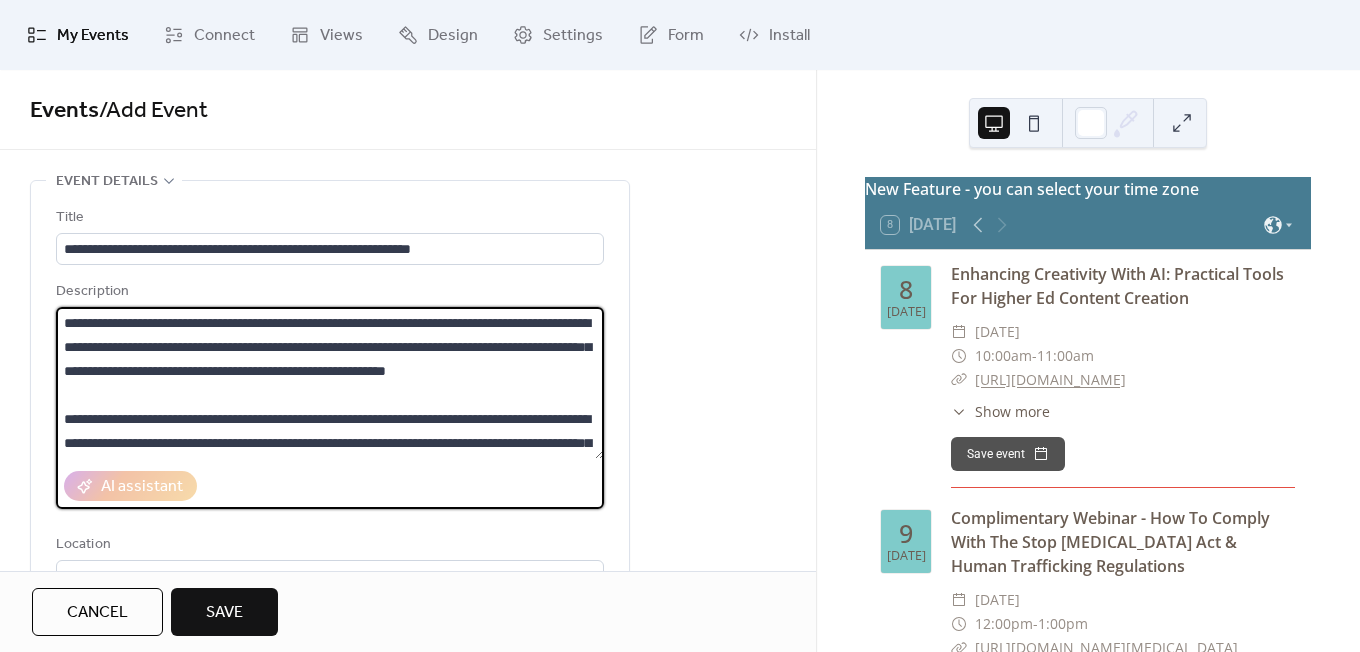 scroll, scrollTop: 165, scrollLeft: 0, axis: vertical 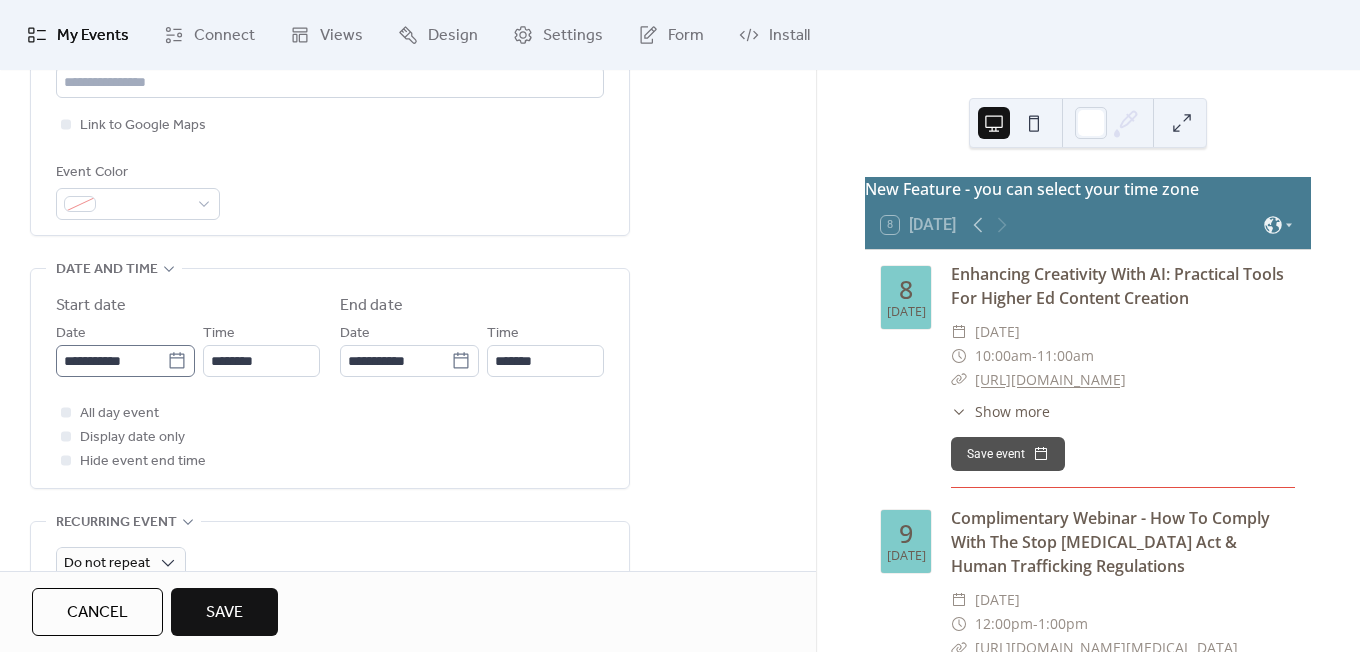 type on "**********" 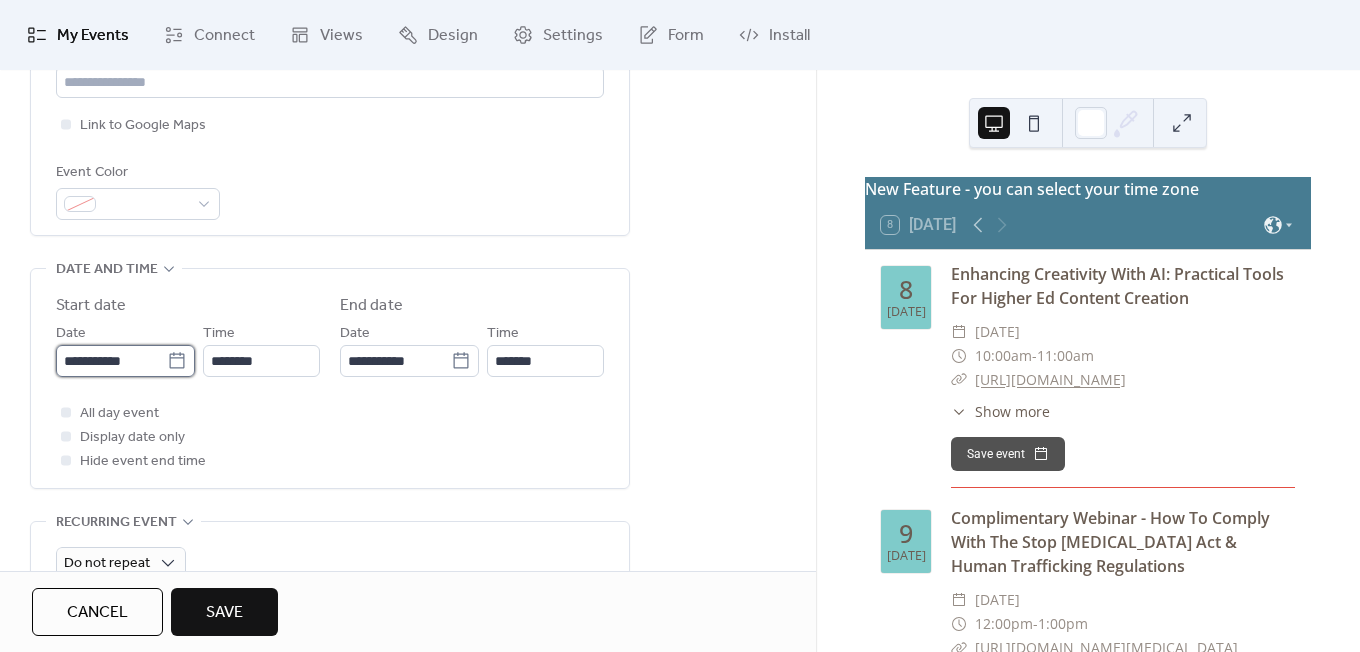click on "**********" at bounding box center (111, 361) 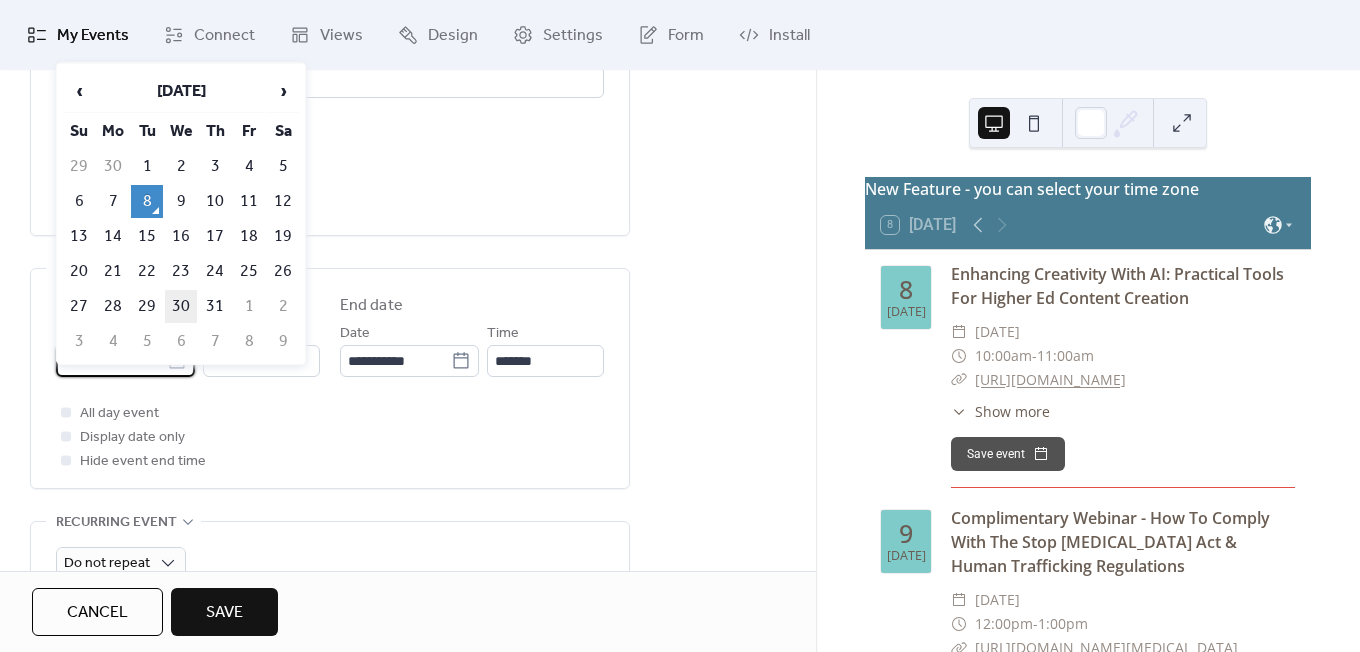 click on "30" at bounding box center [181, 306] 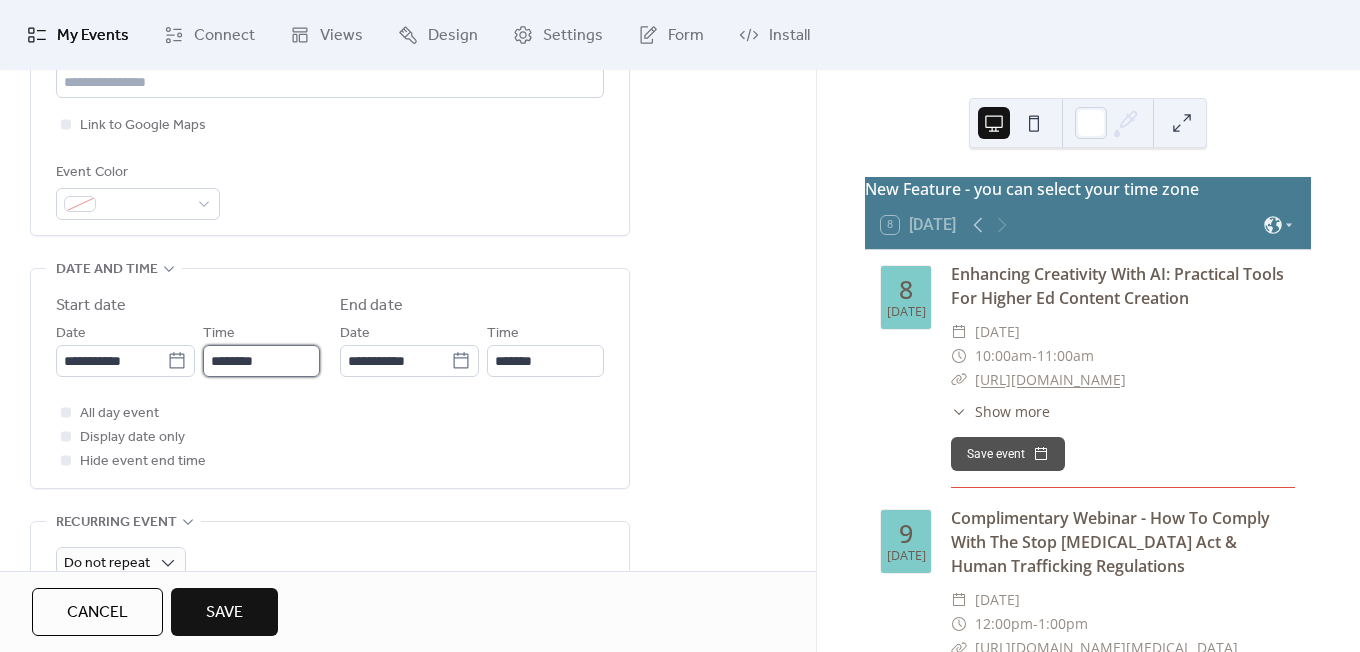 click on "********" at bounding box center [261, 361] 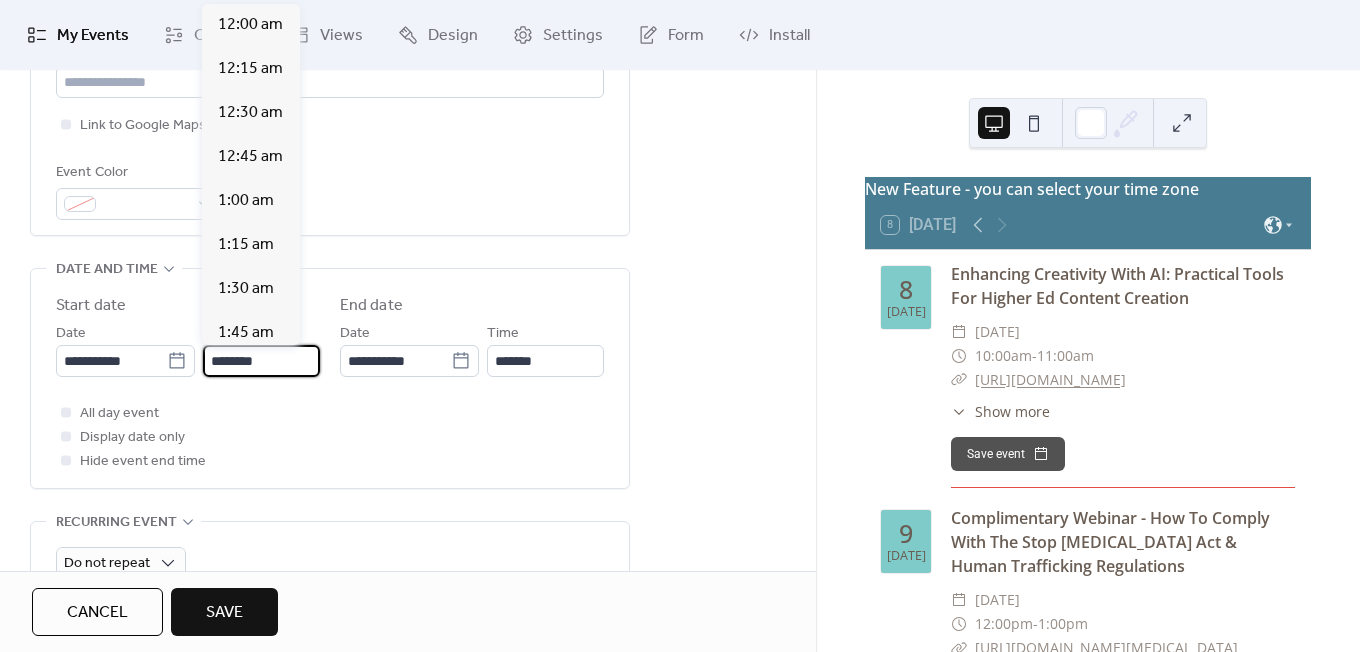 scroll, scrollTop: 2112, scrollLeft: 0, axis: vertical 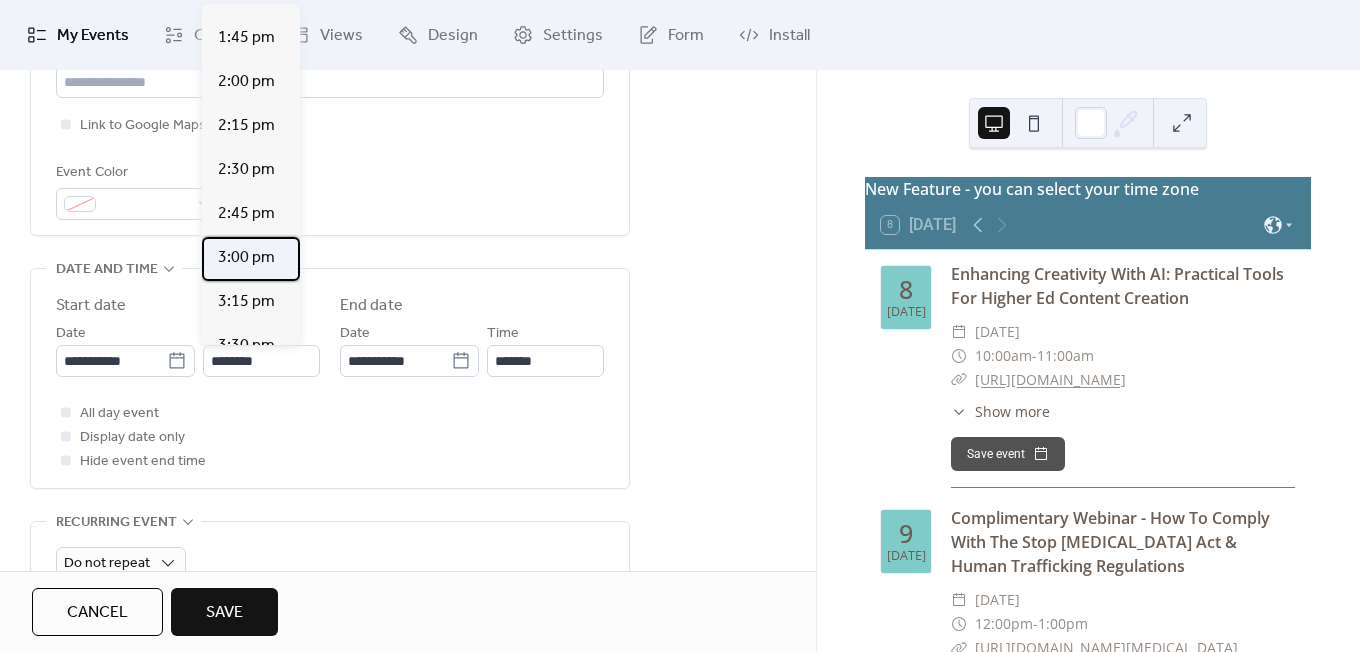 drag, startPoint x: 259, startPoint y: 257, endPoint x: 275, endPoint y: 273, distance: 22.627417 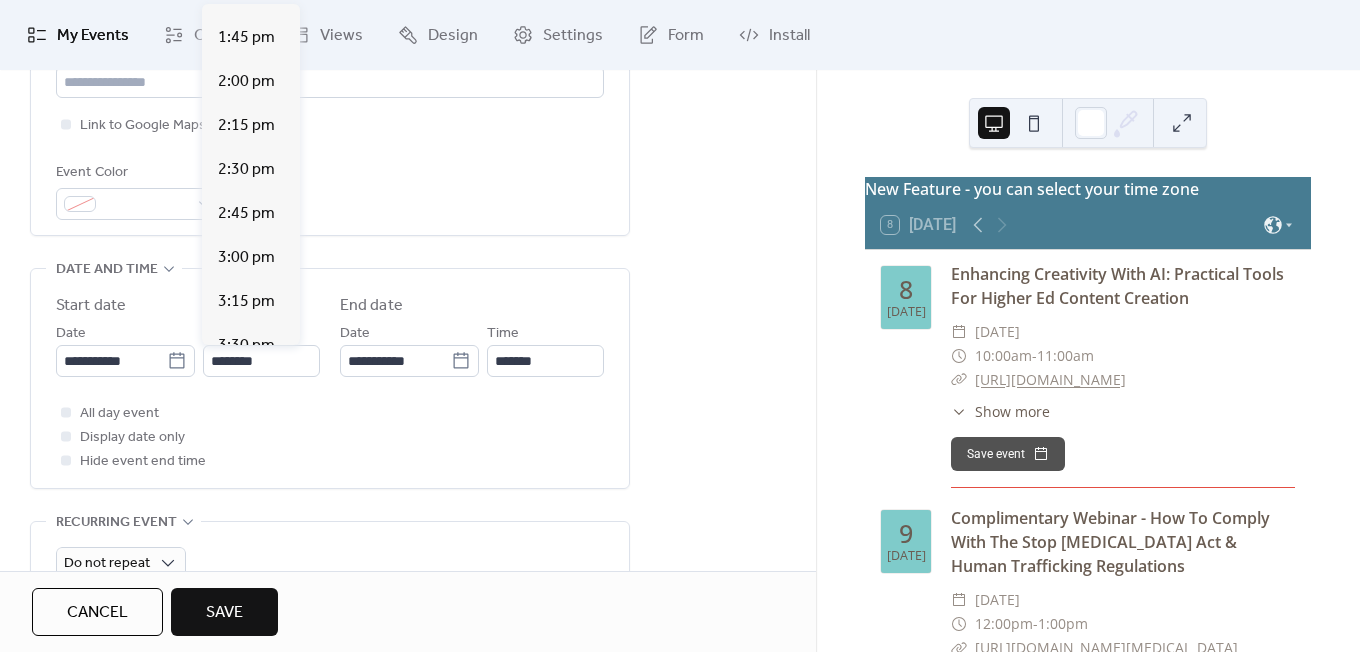 type on "*******" 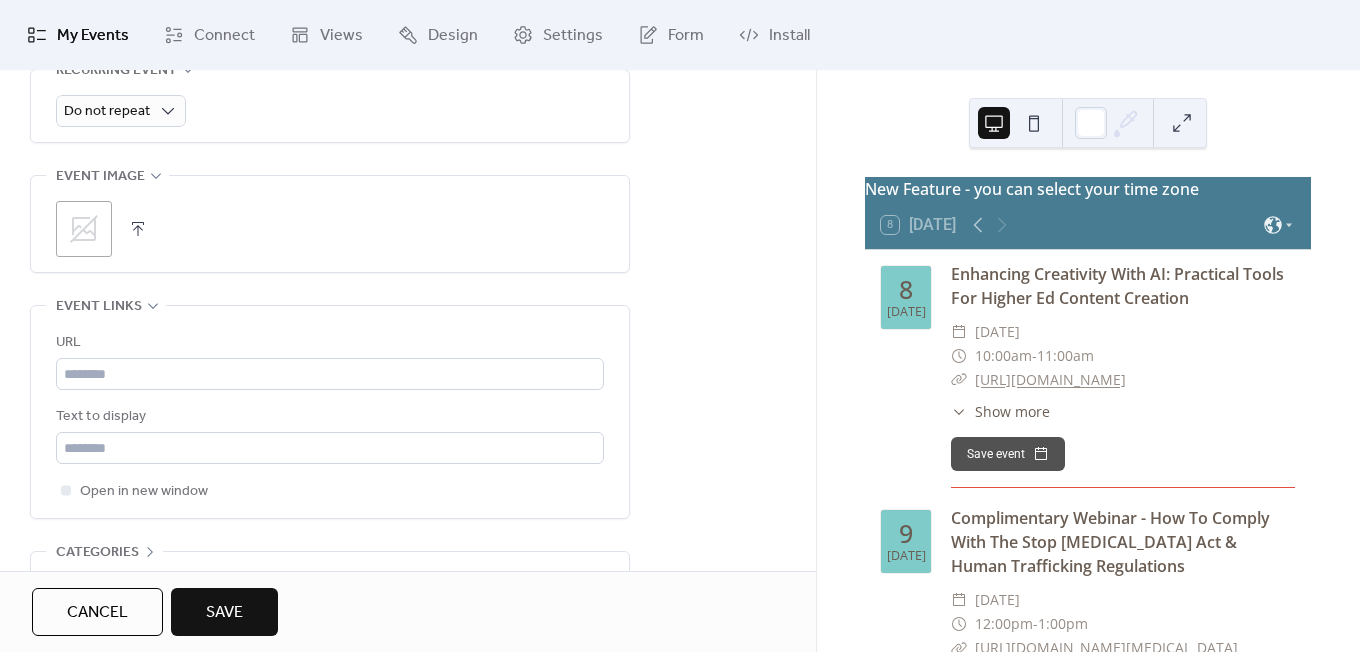 scroll, scrollTop: 1040, scrollLeft: 0, axis: vertical 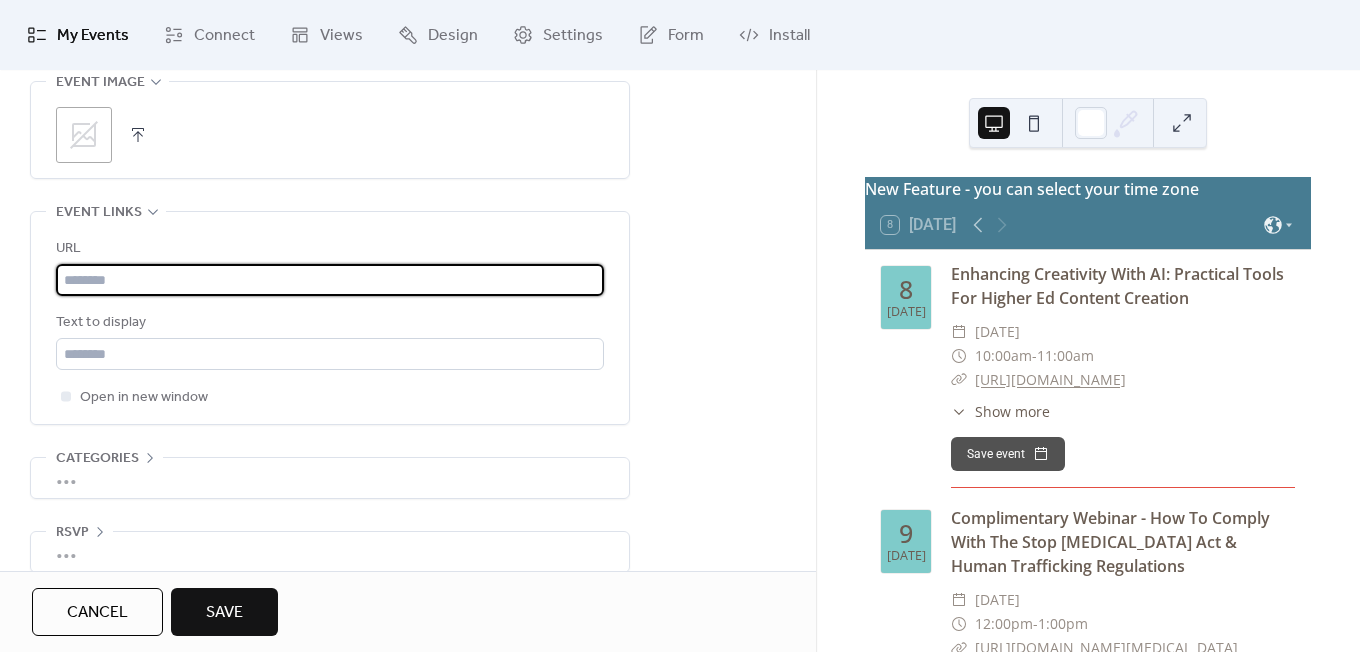 click at bounding box center [330, 280] 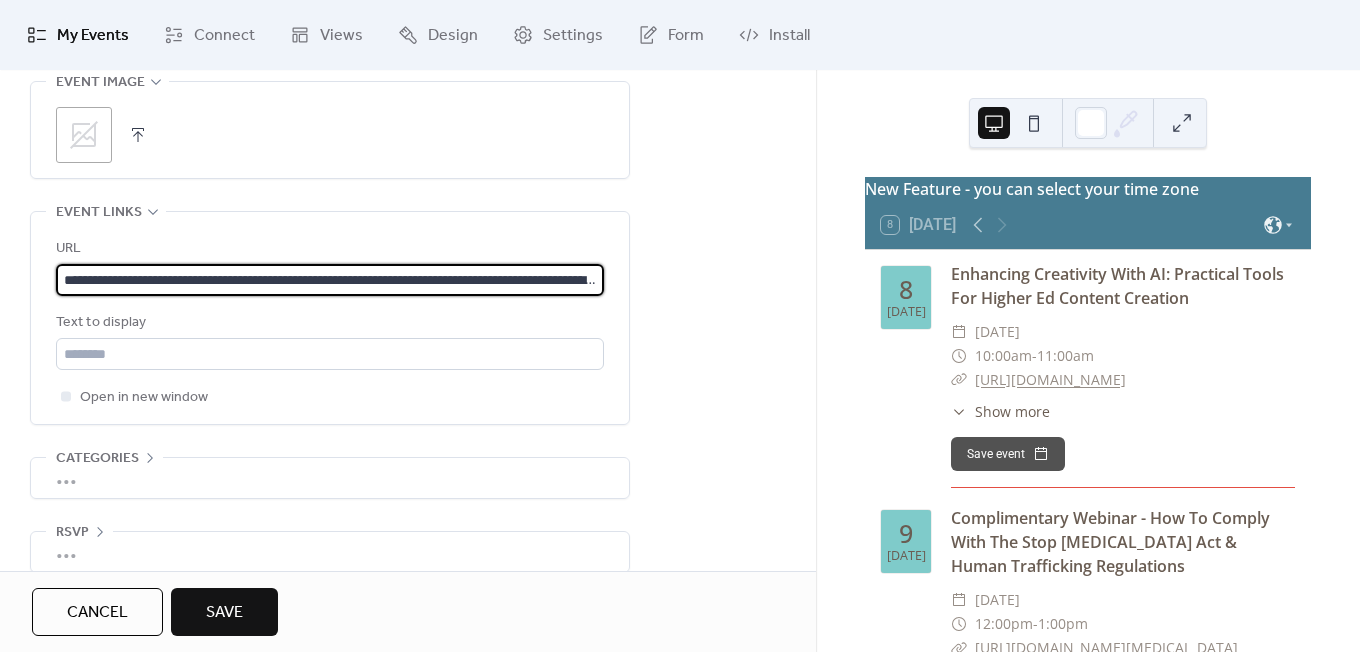 scroll, scrollTop: 0, scrollLeft: 196, axis: horizontal 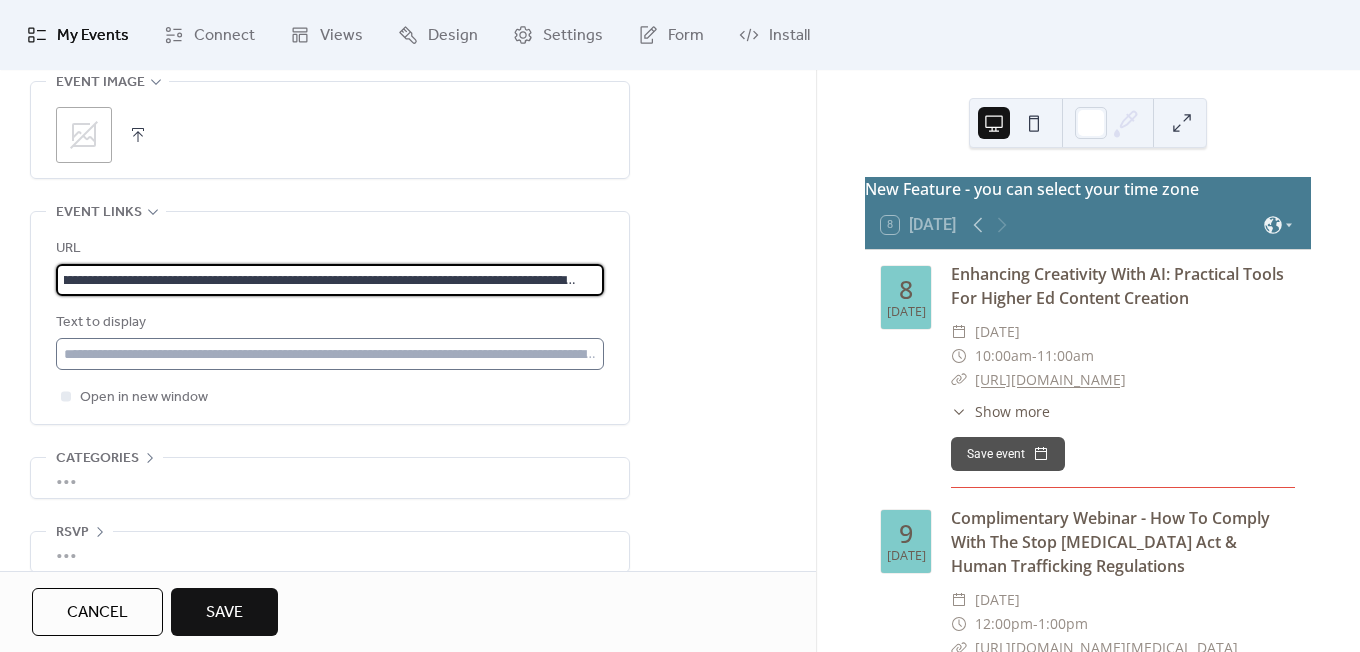 type on "**********" 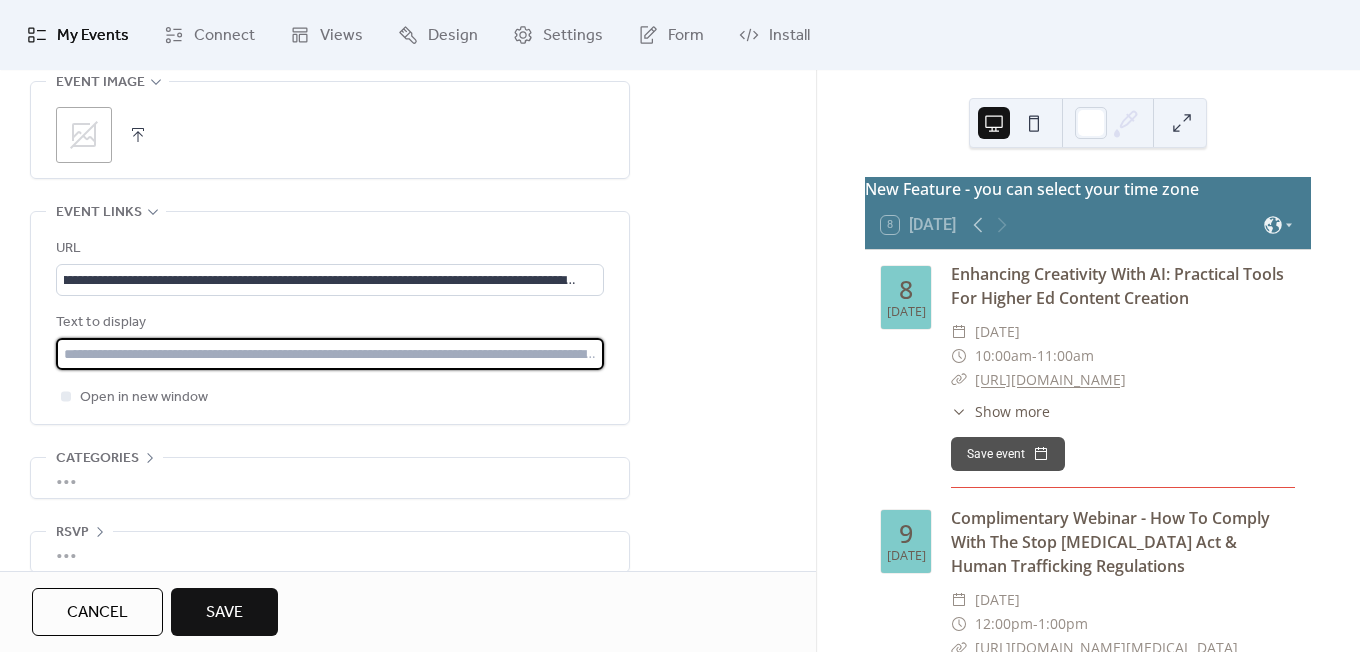 scroll, scrollTop: 0, scrollLeft: 0, axis: both 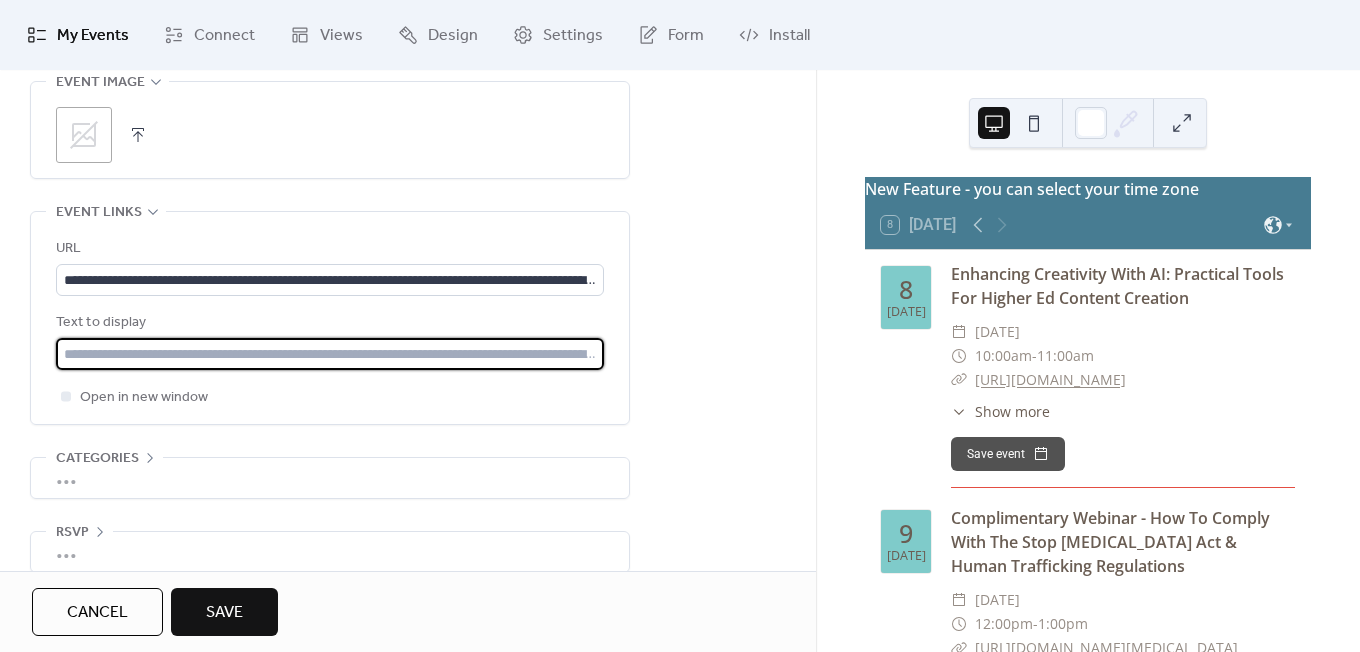 click at bounding box center (330, 354) 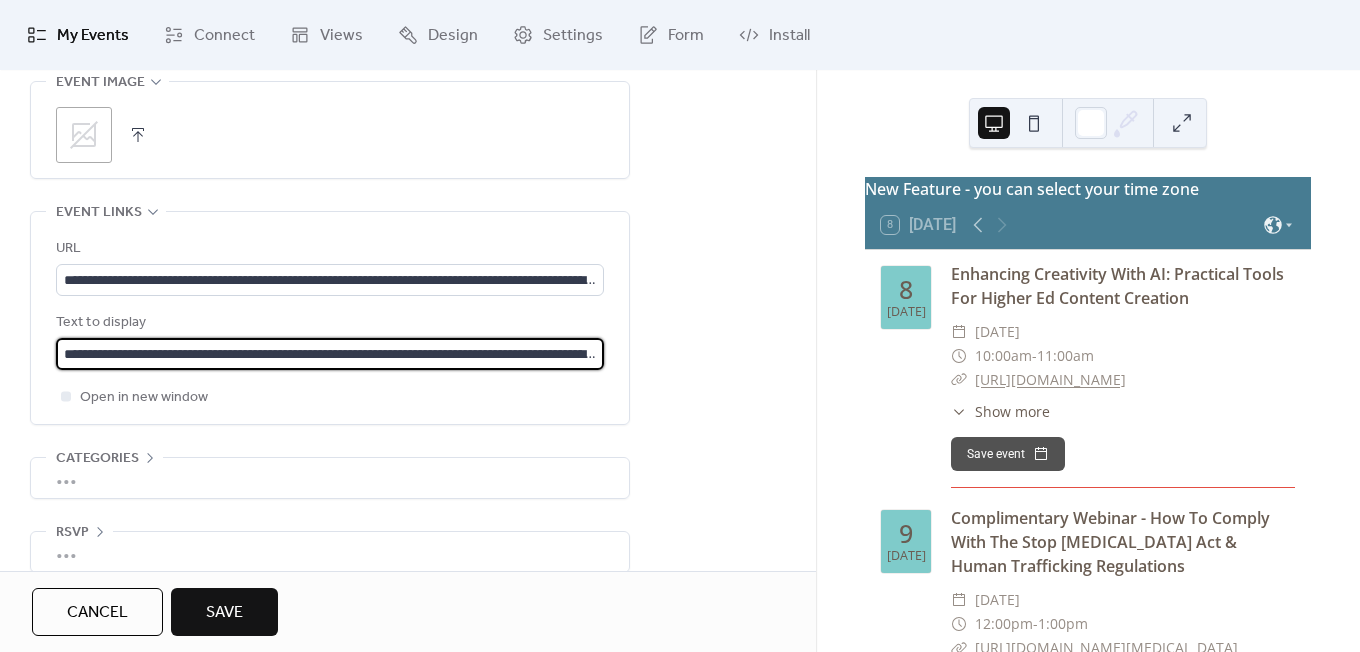 scroll, scrollTop: 0, scrollLeft: 196, axis: horizontal 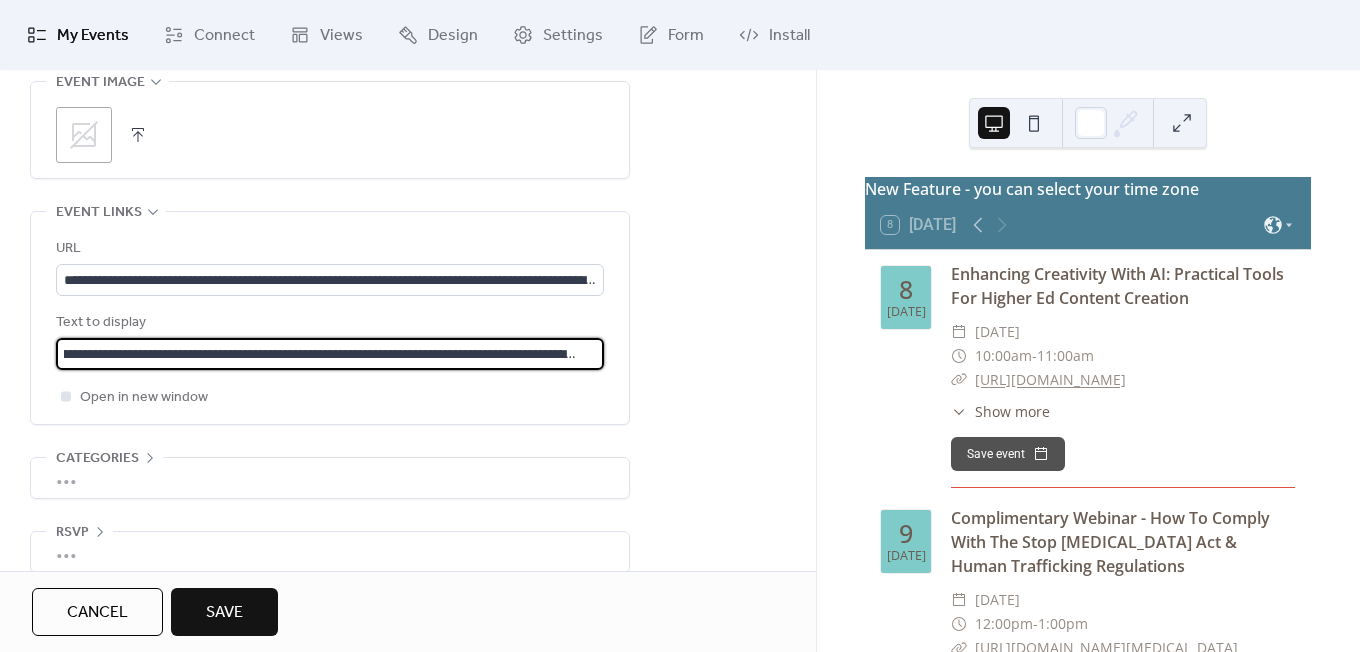 type on "**********" 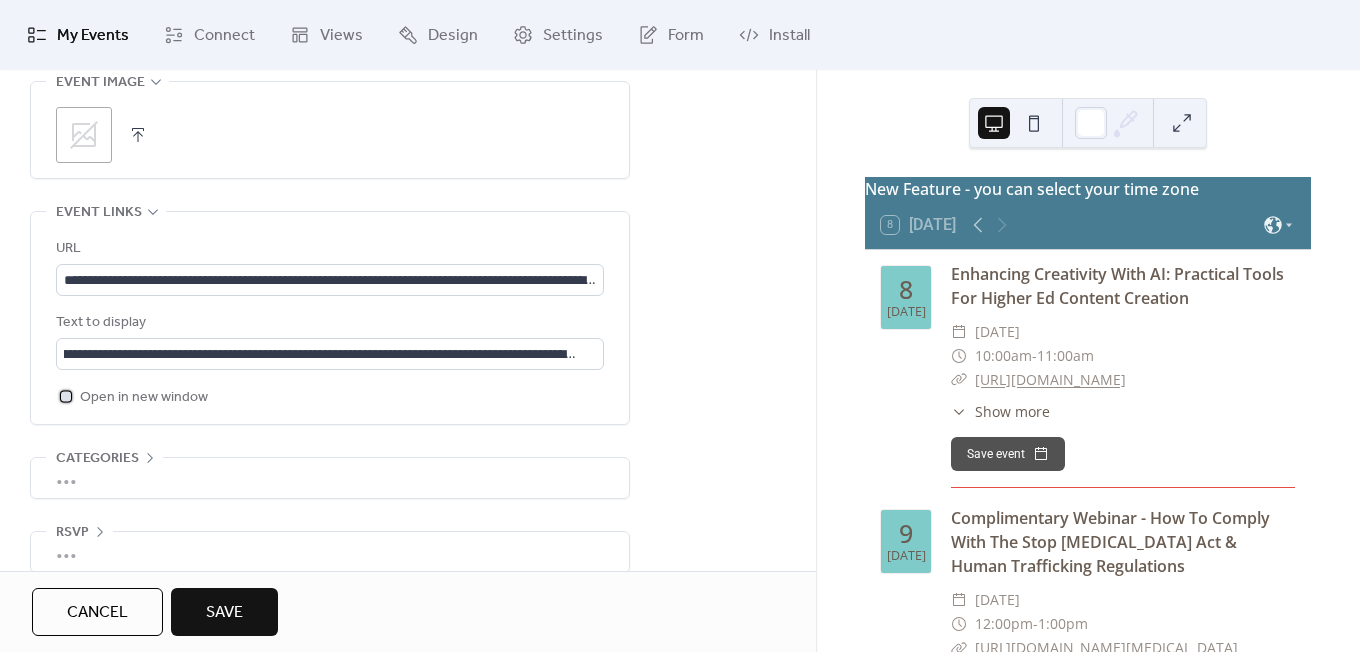 click at bounding box center (66, 396) 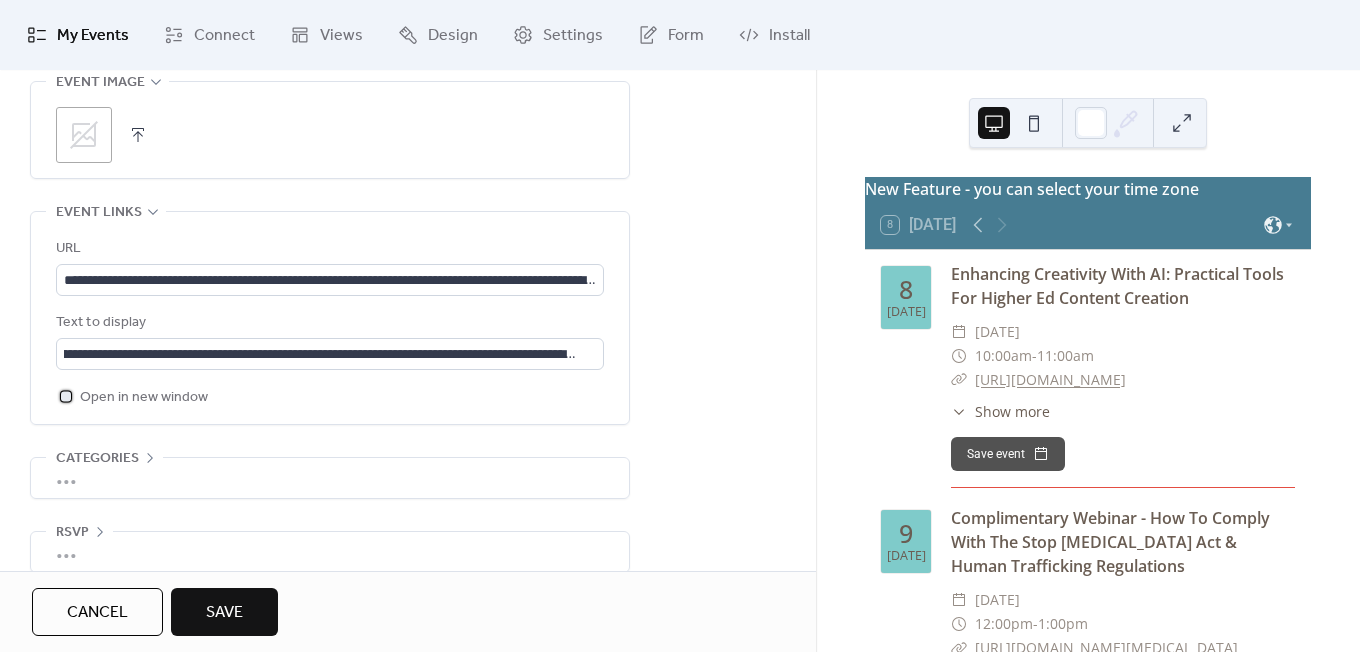 scroll, scrollTop: 0, scrollLeft: 0, axis: both 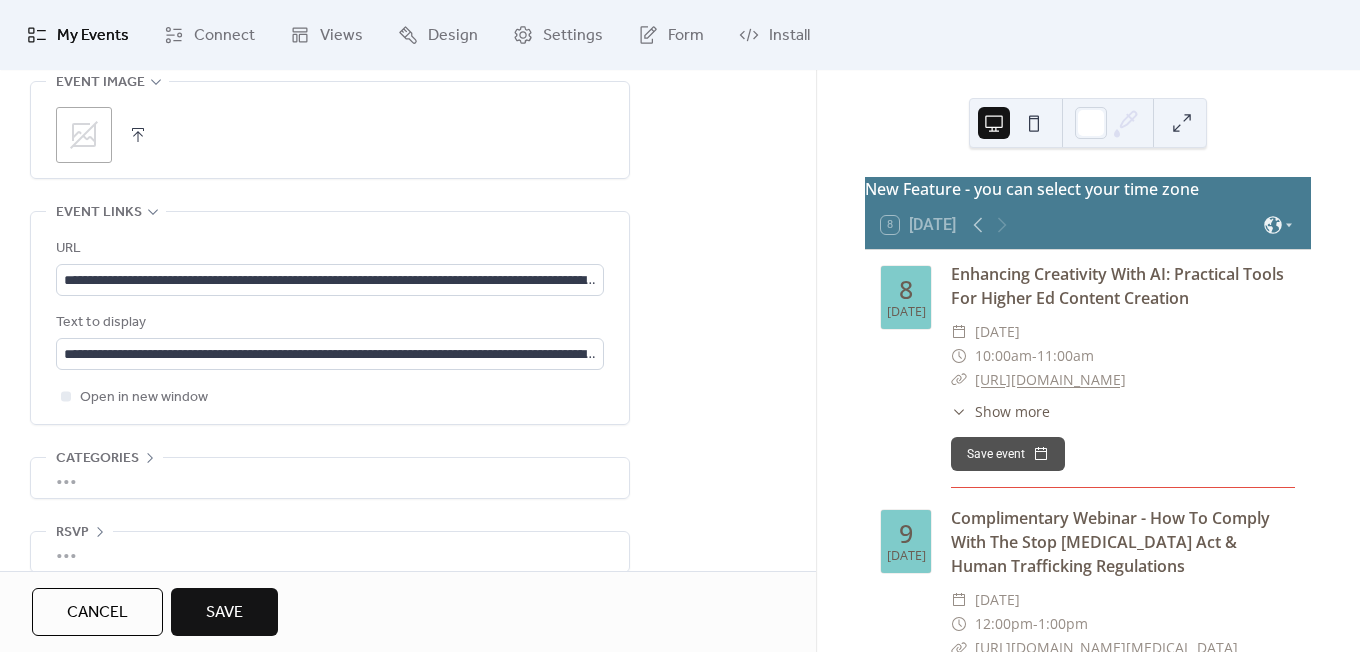 click on "Save" at bounding box center (224, 613) 